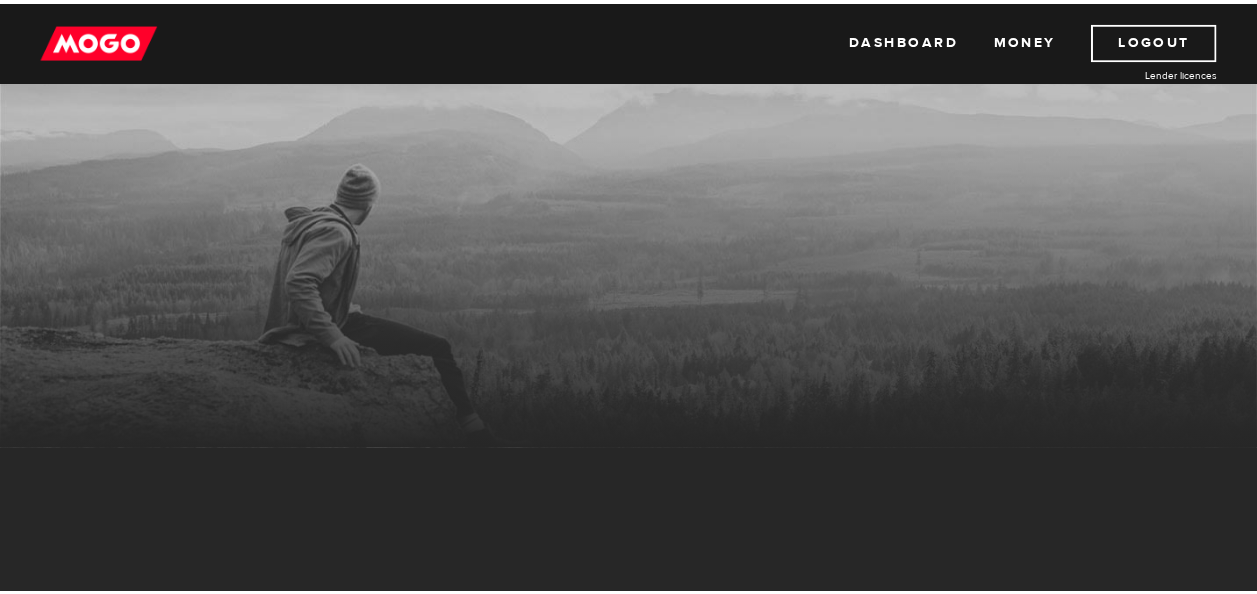 scroll, scrollTop: 0, scrollLeft: 0, axis: both 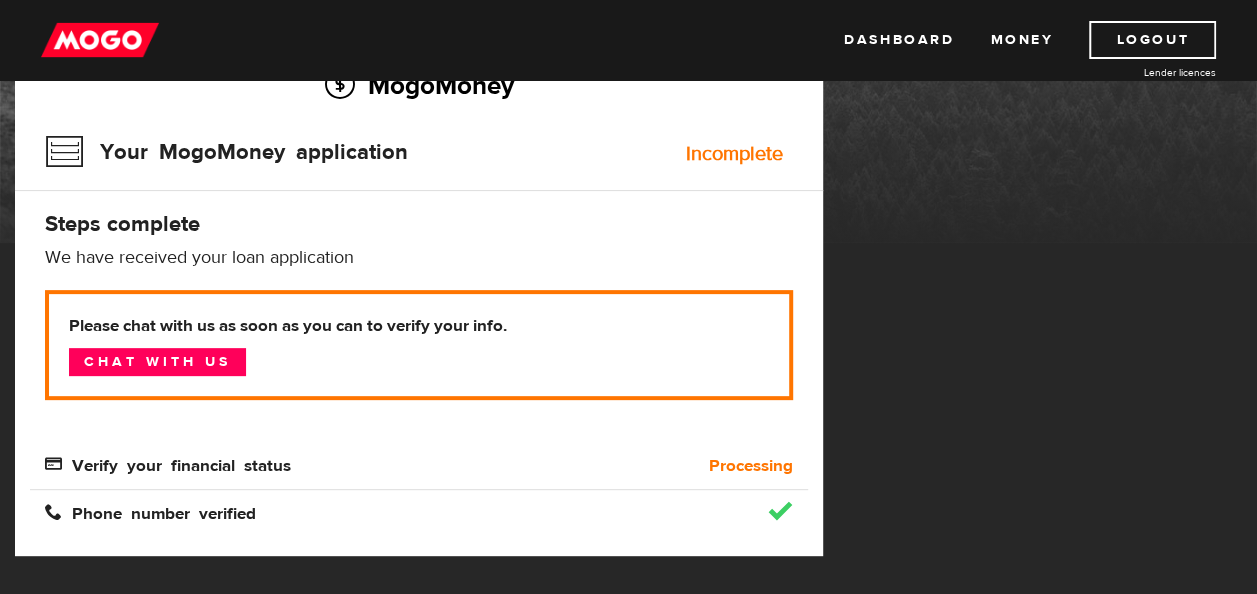 click on "Verify your financial status" at bounding box center [168, 463] 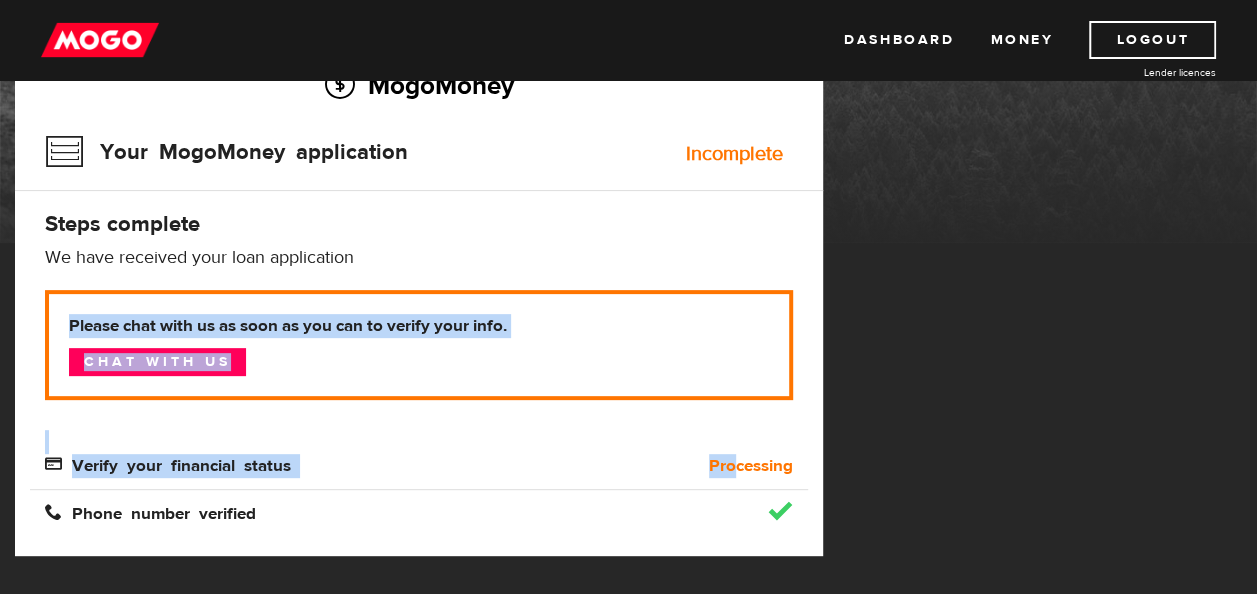 drag, startPoint x: 736, startPoint y: 466, endPoint x: 797, endPoint y: 449, distance: 63.324562 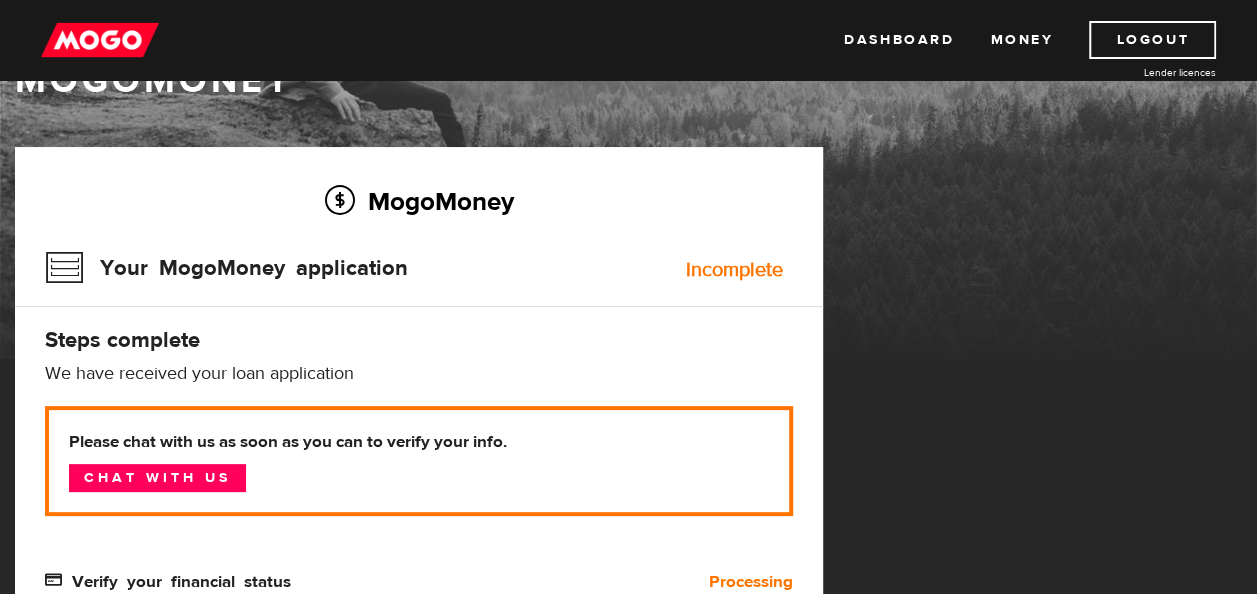 scroll, scrollTop: 0, scrollLeft: 0, axis: both 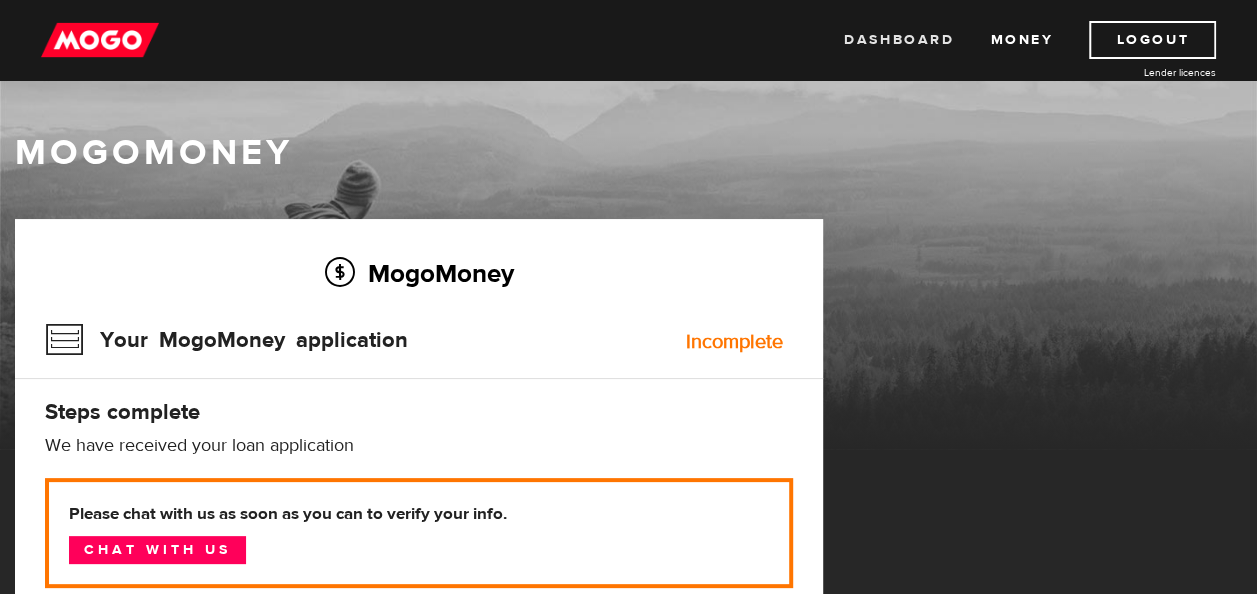 click on "Dashboard" at bounding box center (899, 40) 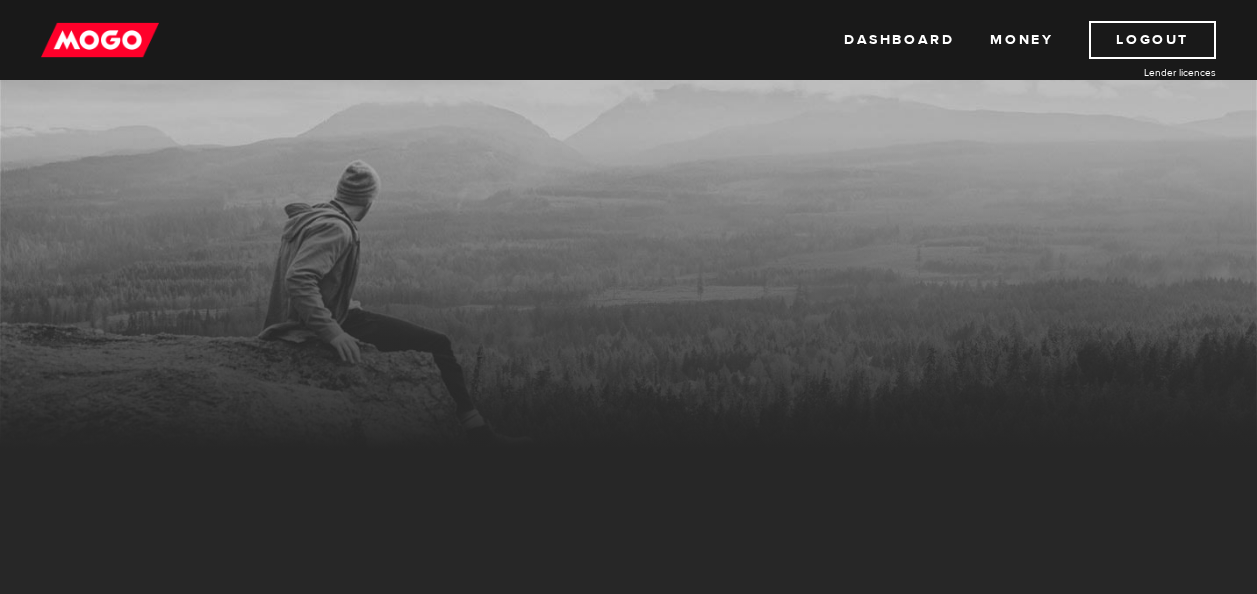 scroll, scrollTop: 0, scrollLeft: 0, axis: both 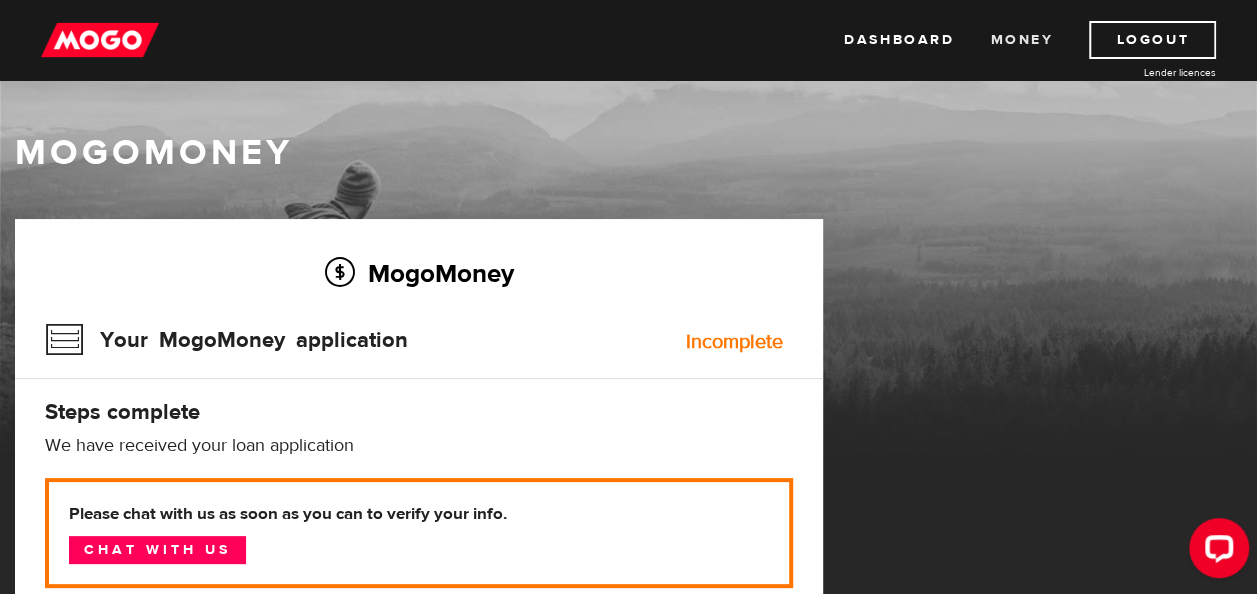 click on "Money" at bounding box center [1021, 40] 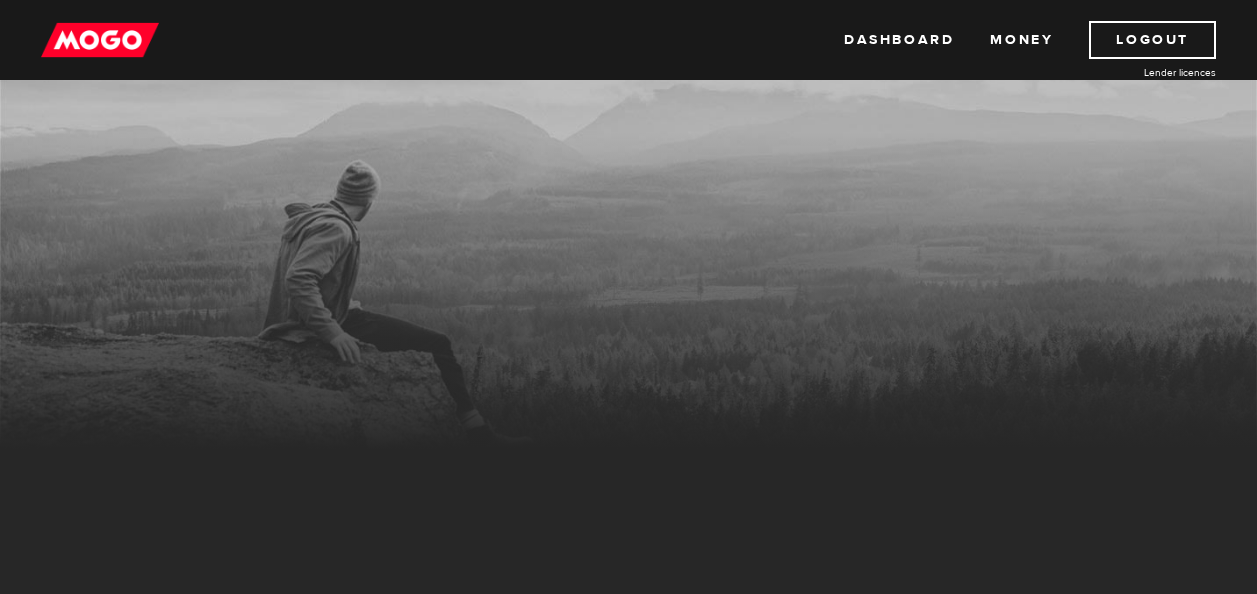scroll, scrollTop: 0, scrollLeft: 0, axis: both 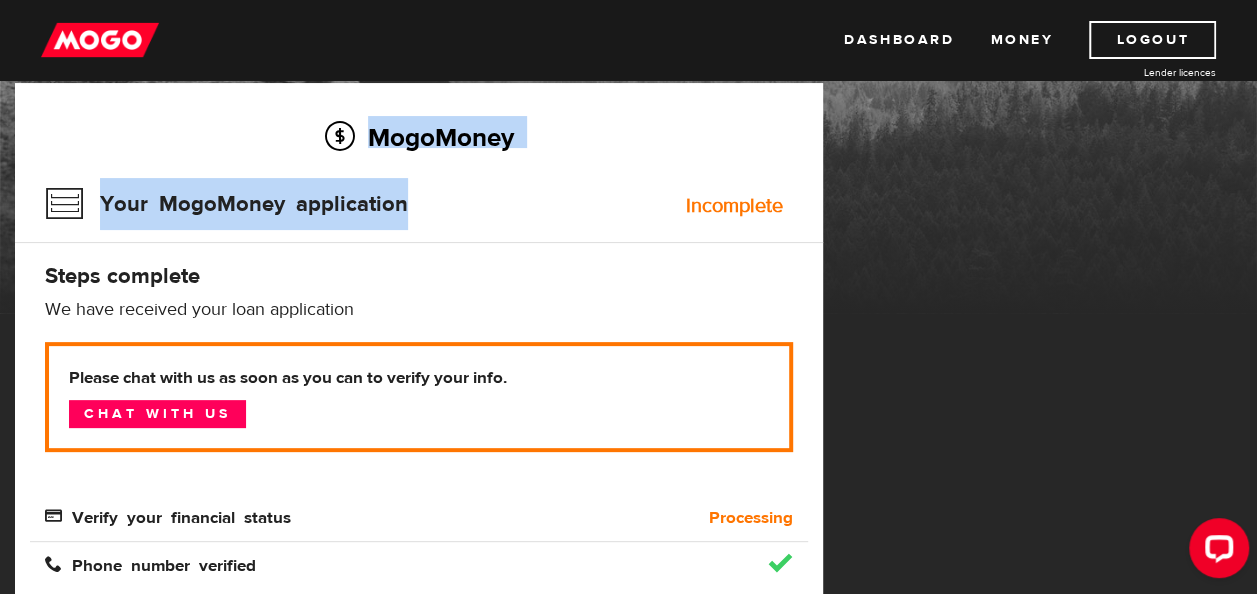drag, startPoint x: 1252, startPoint y: 230, endPoint x: 1262, endPoint y: 168, distance: 62.801273 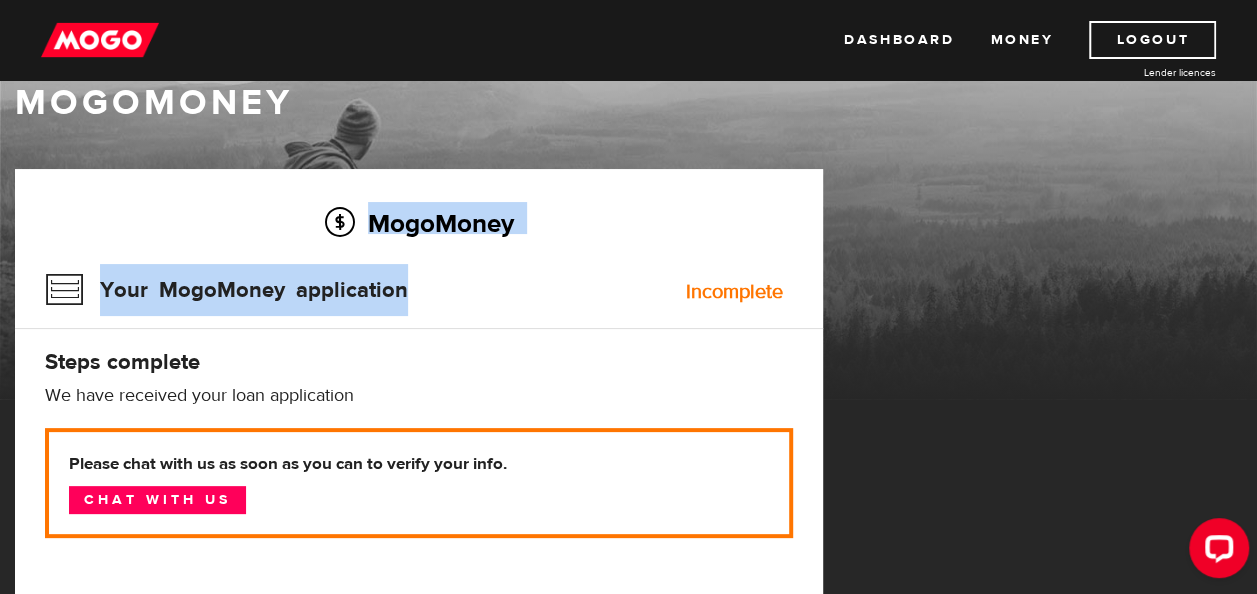 scroll, scrollTop: 0, scrollLeft: 0, axis: both 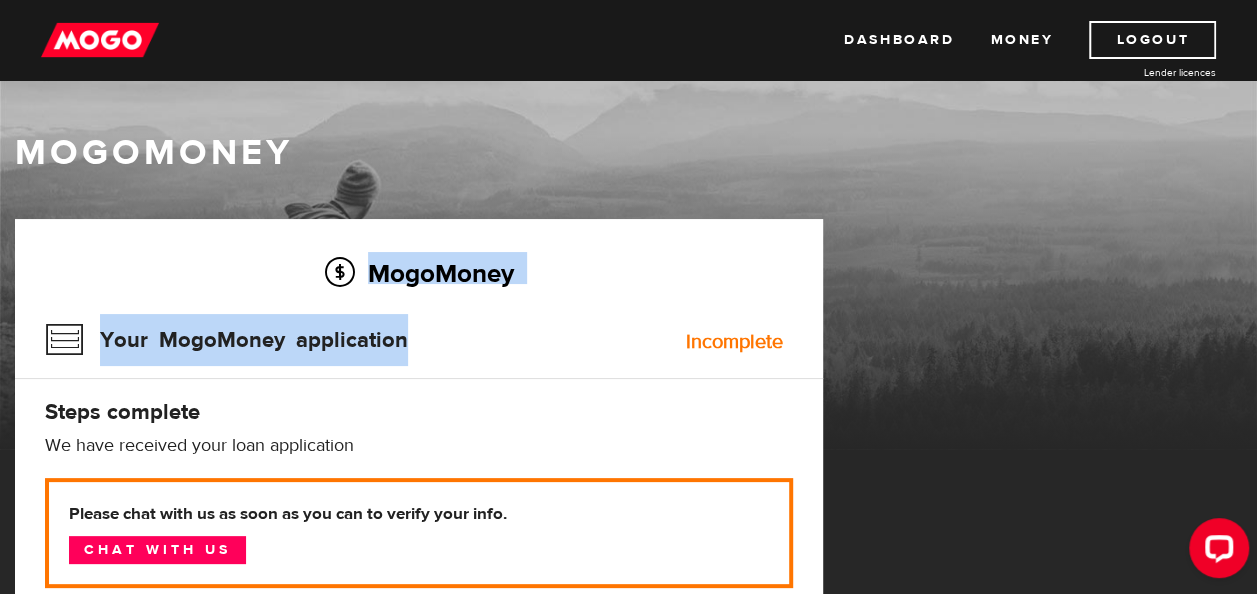 click on "MogoMoney Your MogoMoney application Expired Your MogoMoney credit decision has expired. Looks like you waited too long. Don't worry though, we'll let you know when you get a new offer. MogoMoney Your MogoMoney application Pre-approved You're pre-approved! To get the MogoMoney you've been pre-approved for, continue below! Continue application MogoMoney Your MogoMoney application Incomplete Steps complete We have received your loan application We could not verify your financial status Please chat with us as soon as you can to verify your info.           Chat with us Verify your financial status Processing Verify your financial status Verify Financial status verified Verify your phone number Verify Phone number verified MogoMoney Your MogoMoney application Not approved Sorry we can't lend to you at this time  Learn more MogoMoney Your MogoMoney application Congrats, your application is complete! Please chat with us as soon as you can to finalize your loan details. Chat with us MogoMoney Agreements MogoMoney" at bounding box center [628, 501] 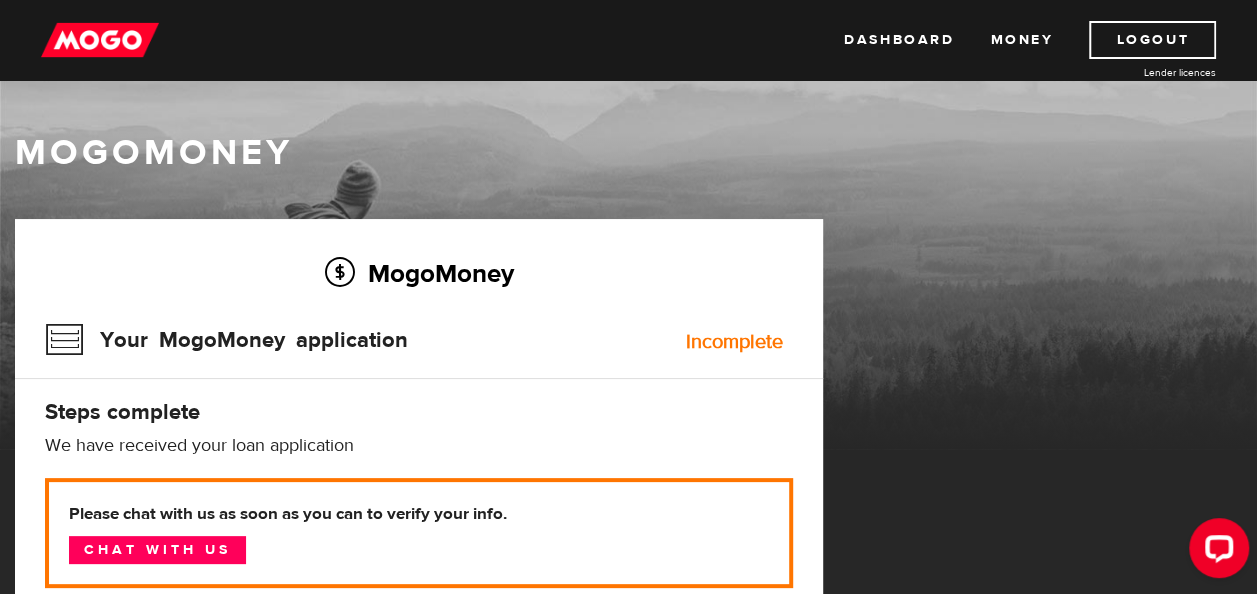 click at bounding box center [100, 40] 